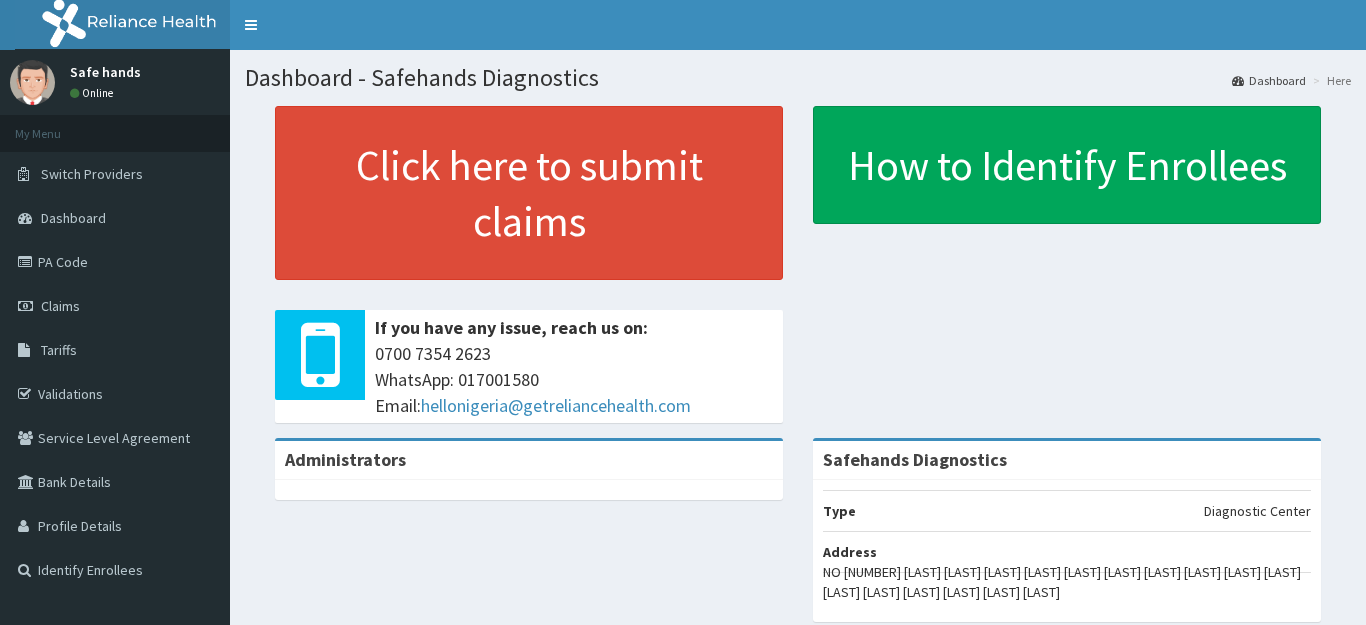 scroll, scrollTop: 0, scrollLeft: 0, axis: both 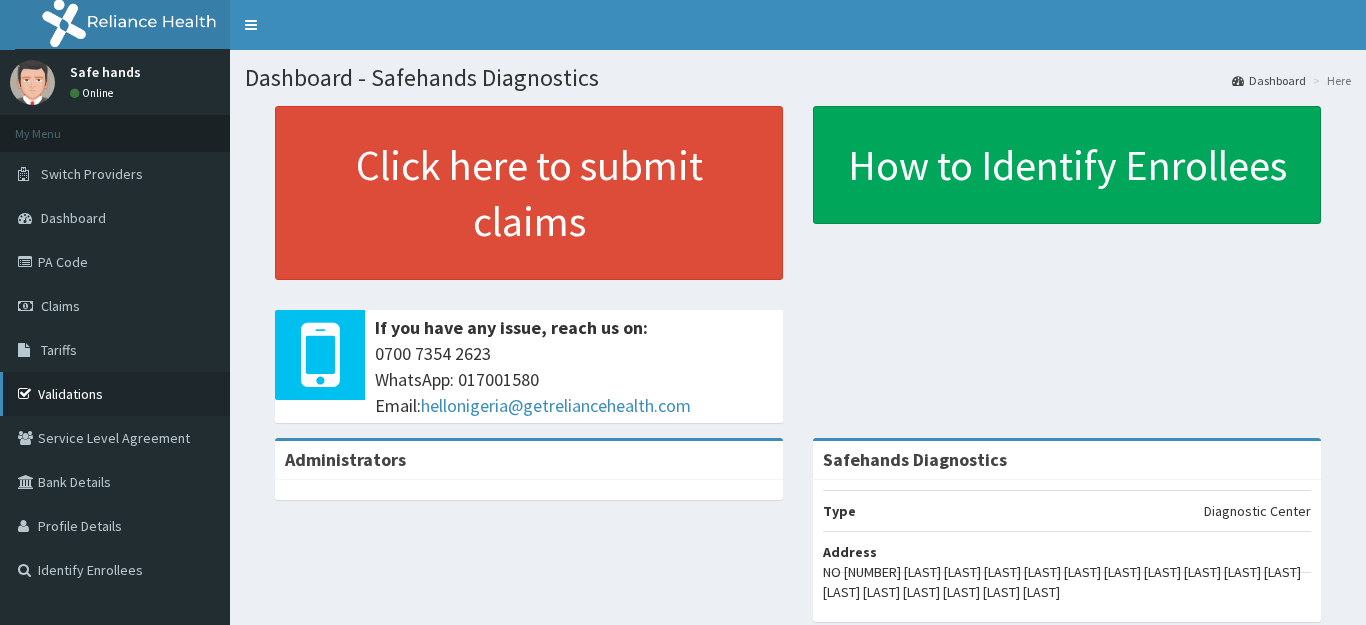 click on "Validations" at bounding box center (115, 394) 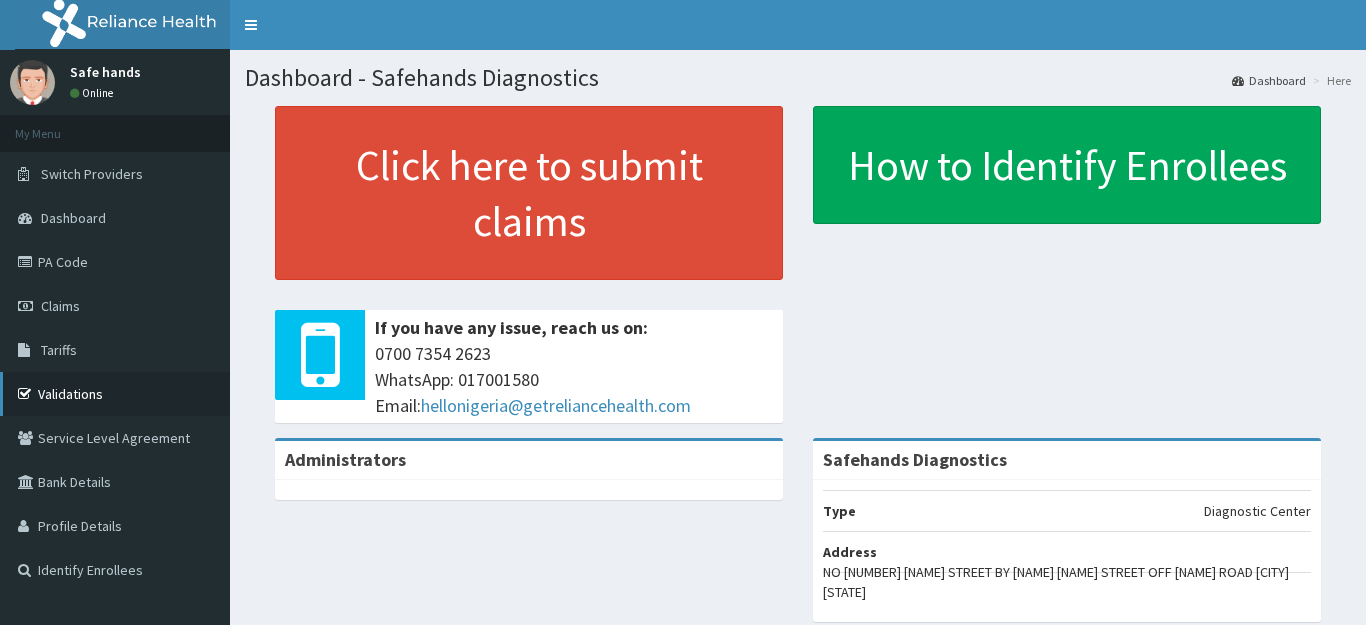 scroll, scrollTop: 0, scrollLeft: 0, axis: both 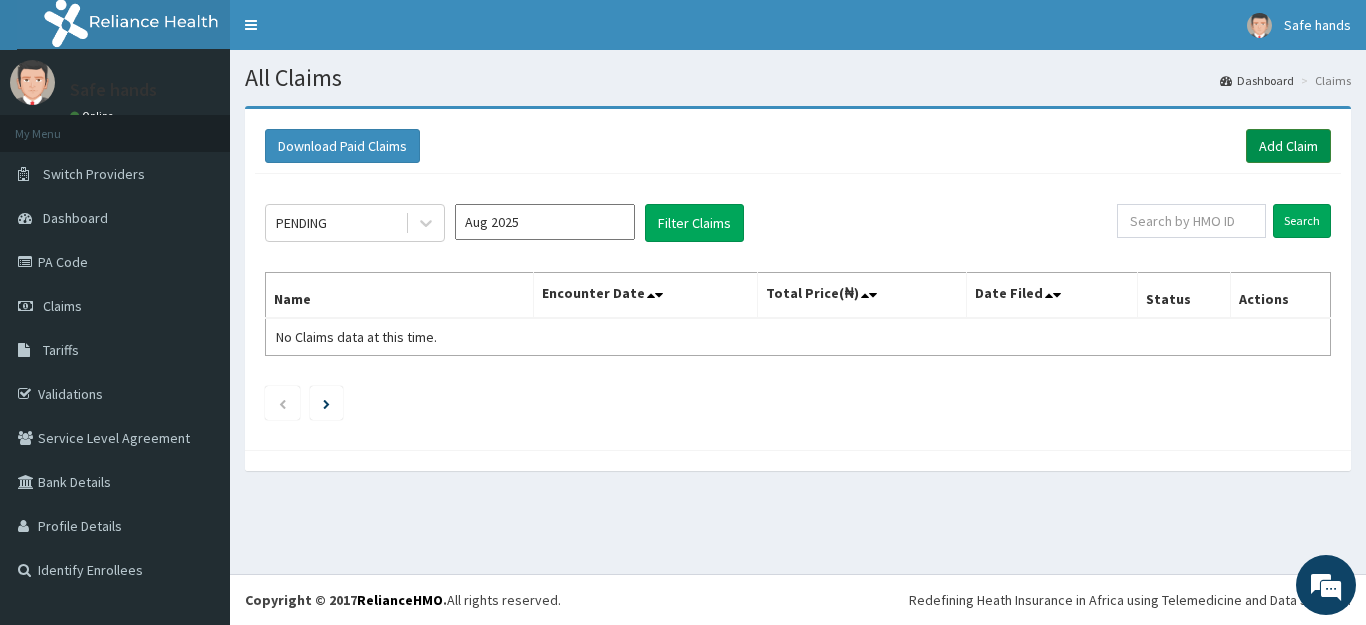 click on "Add Claim" at bounding box center (1288, 146) 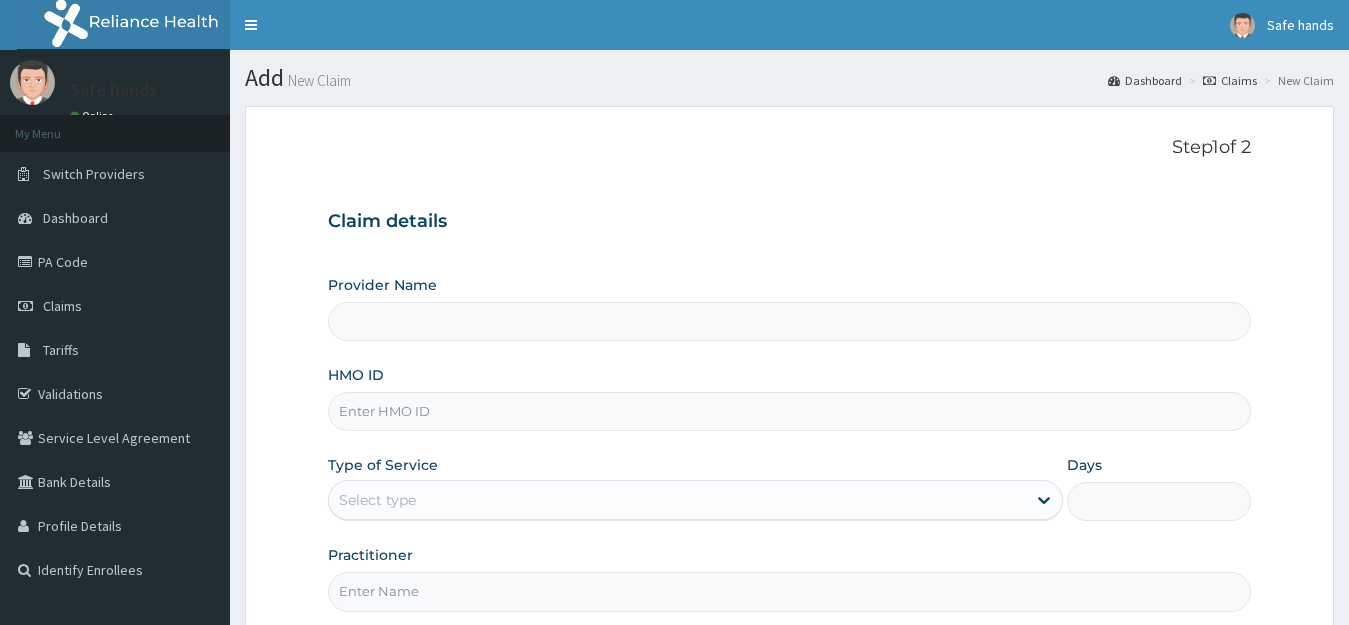 scroll, scrollTop: 0, scrollLeft: 0, axis: both 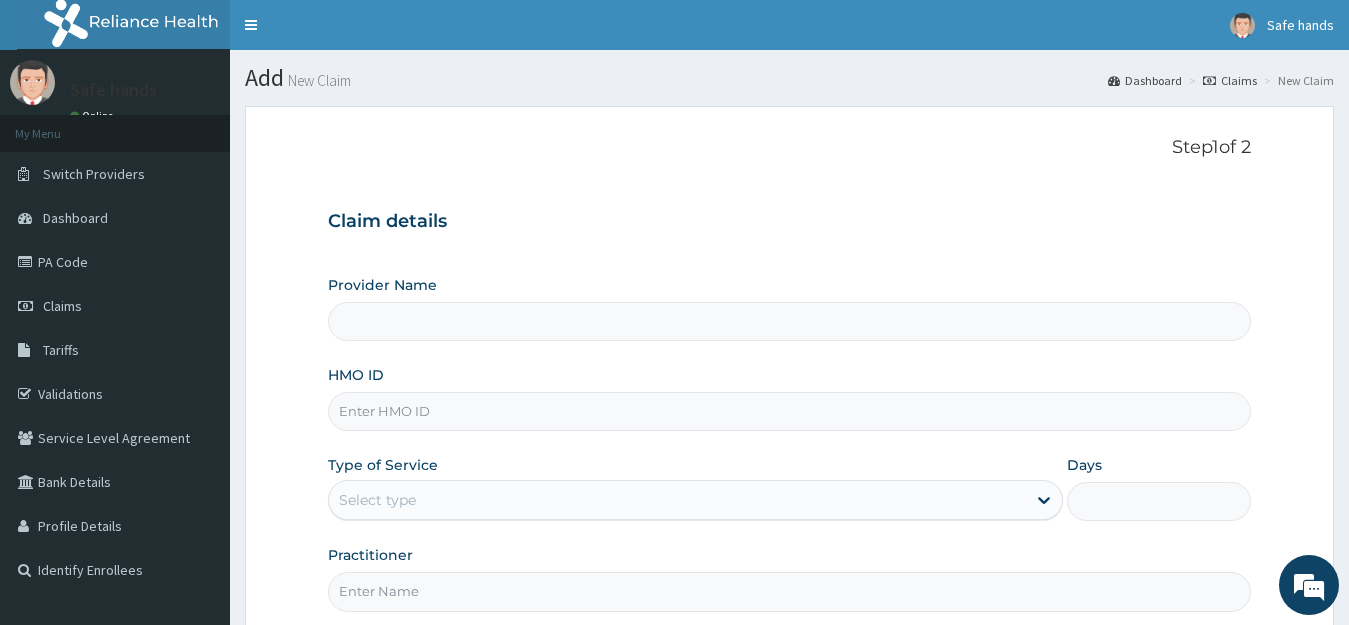 type on "Safehands Diagnostics" 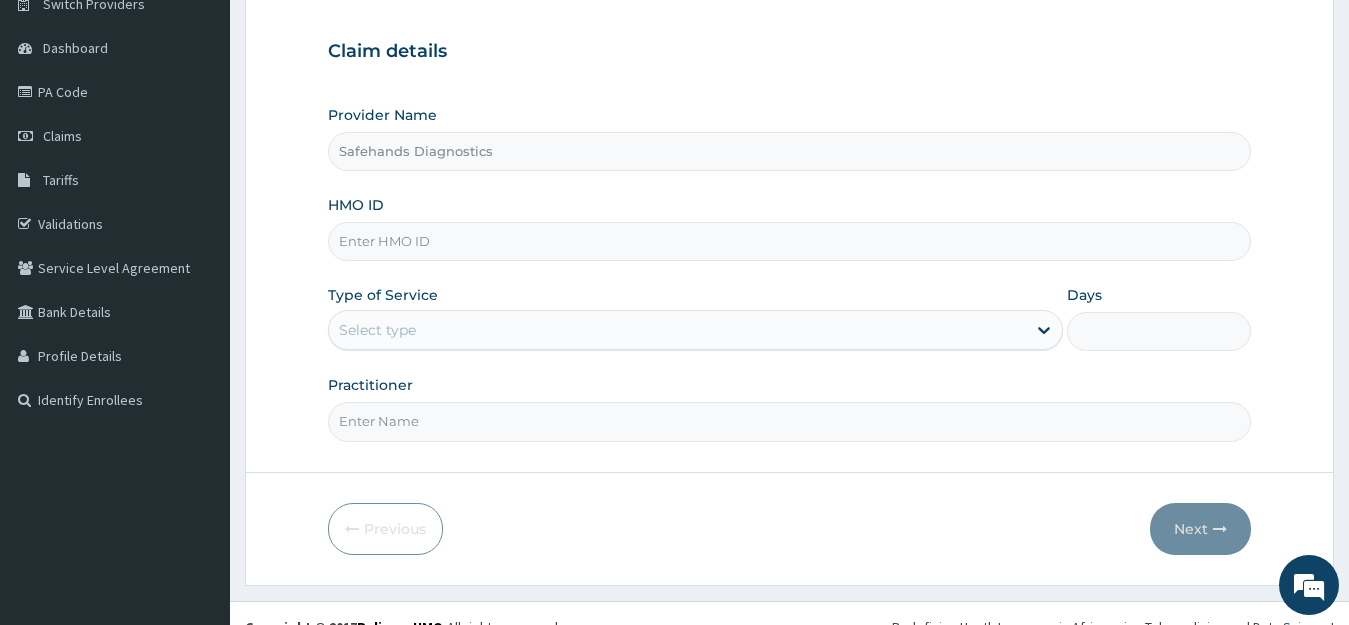 scroll, scrollTop: 197, scrollLeft: 0, axis: vertical 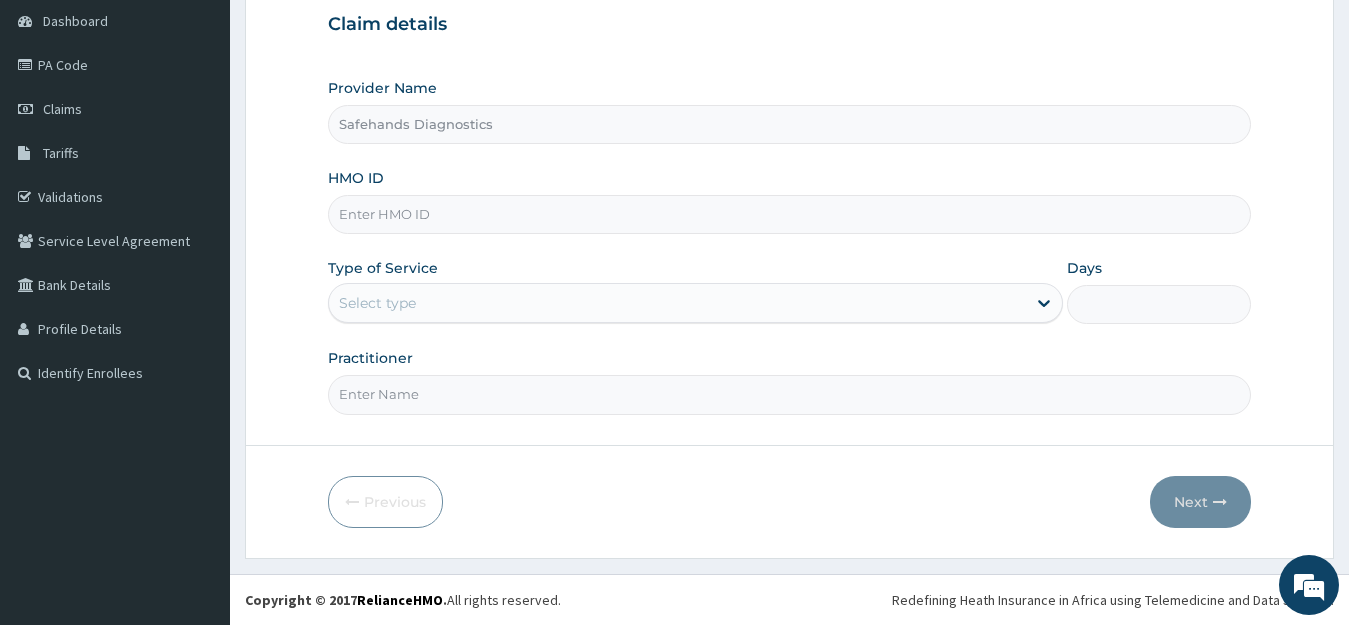 click on "HMO ID" at bounding box center [790, 214] 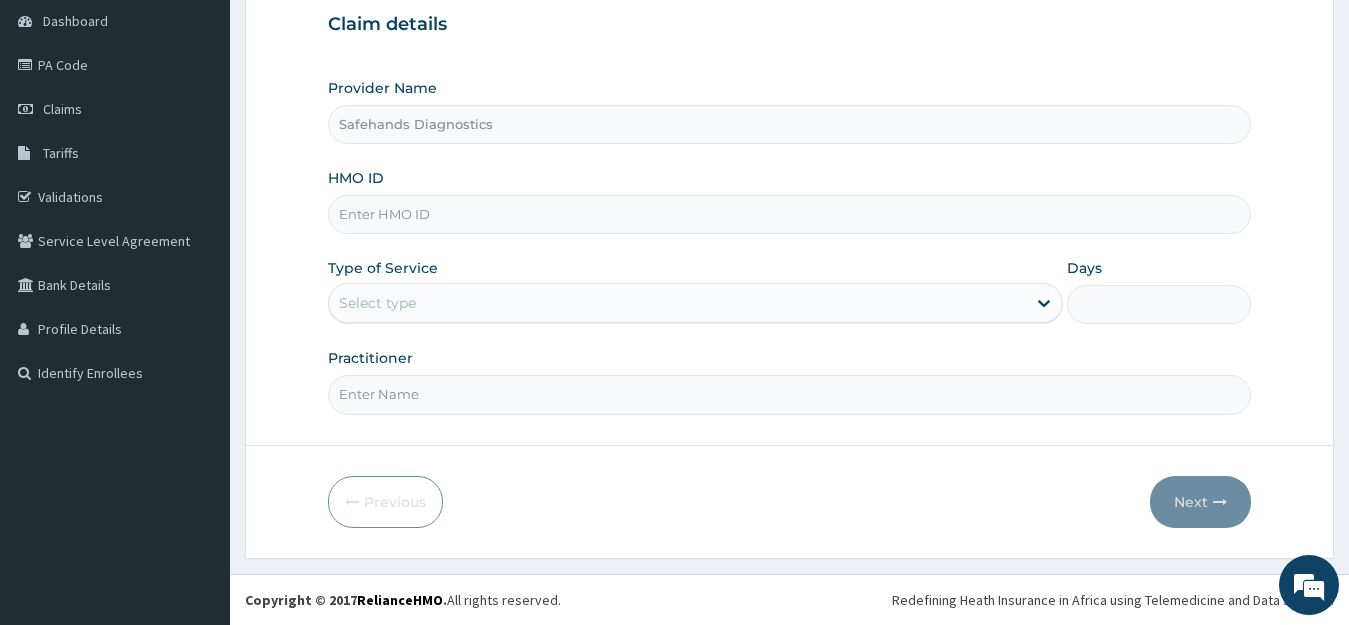 scroll, scrollTop: 0, scrollLeft: 0, axis: both 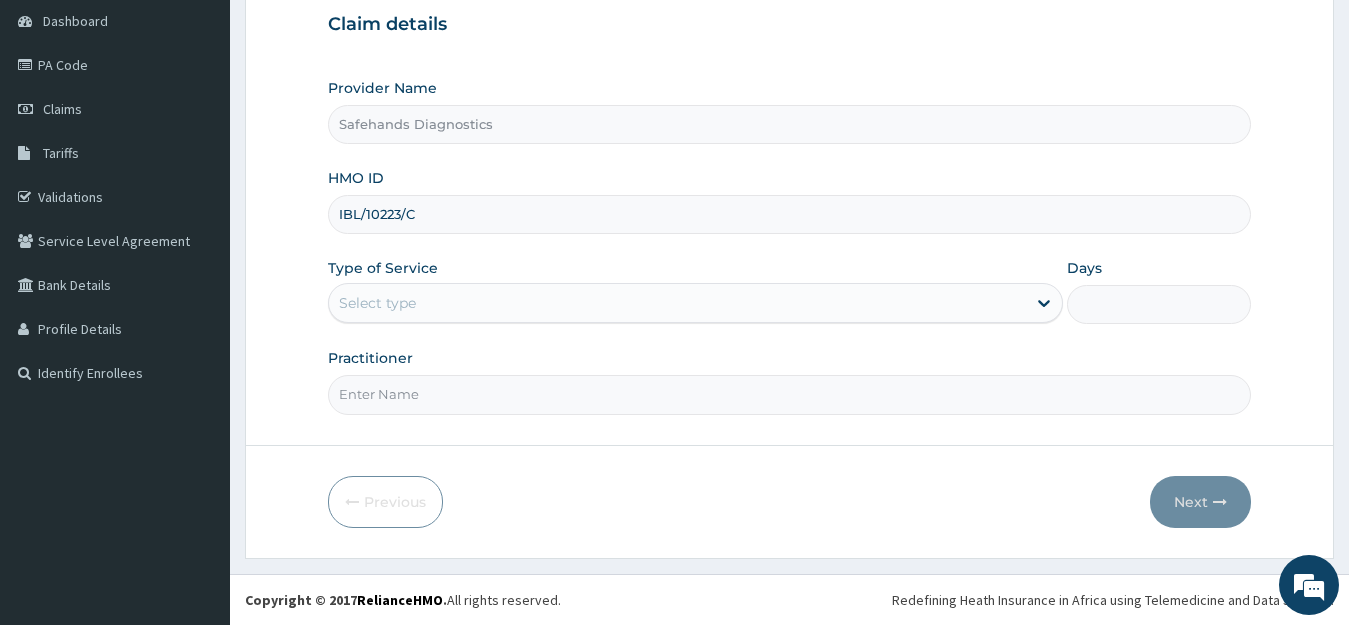 type on "IBL/10223/C" 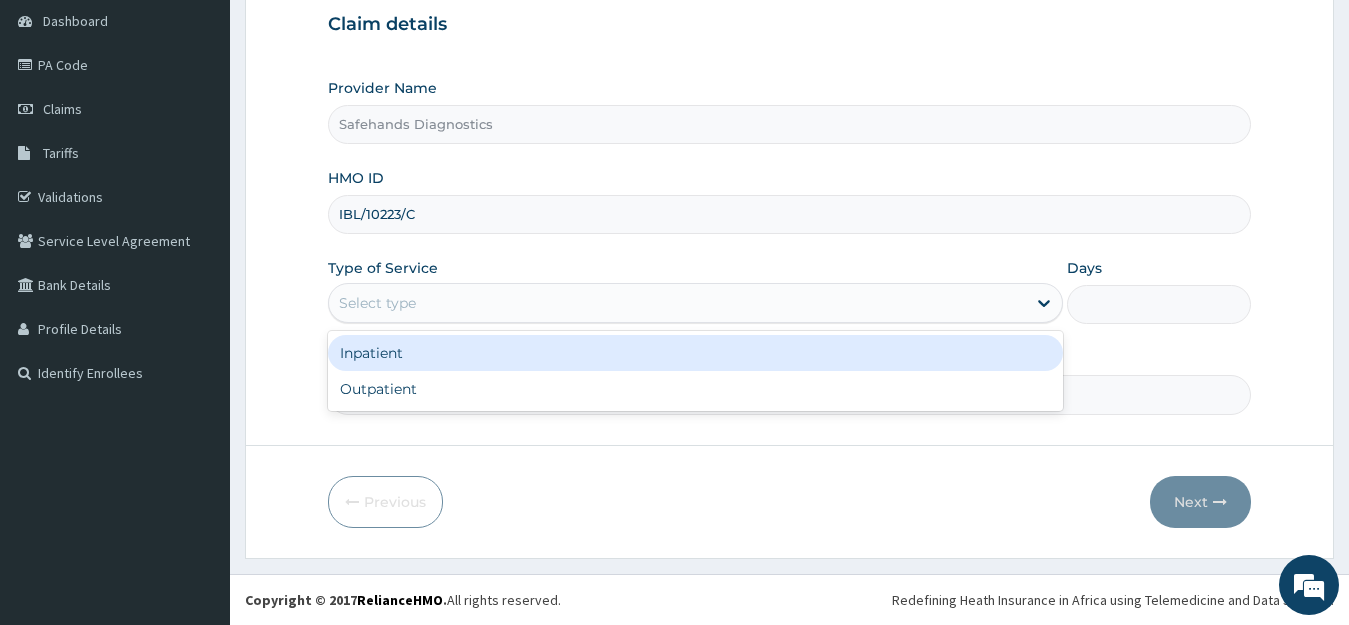 click on "Select type" at bounding box center (678, 303) 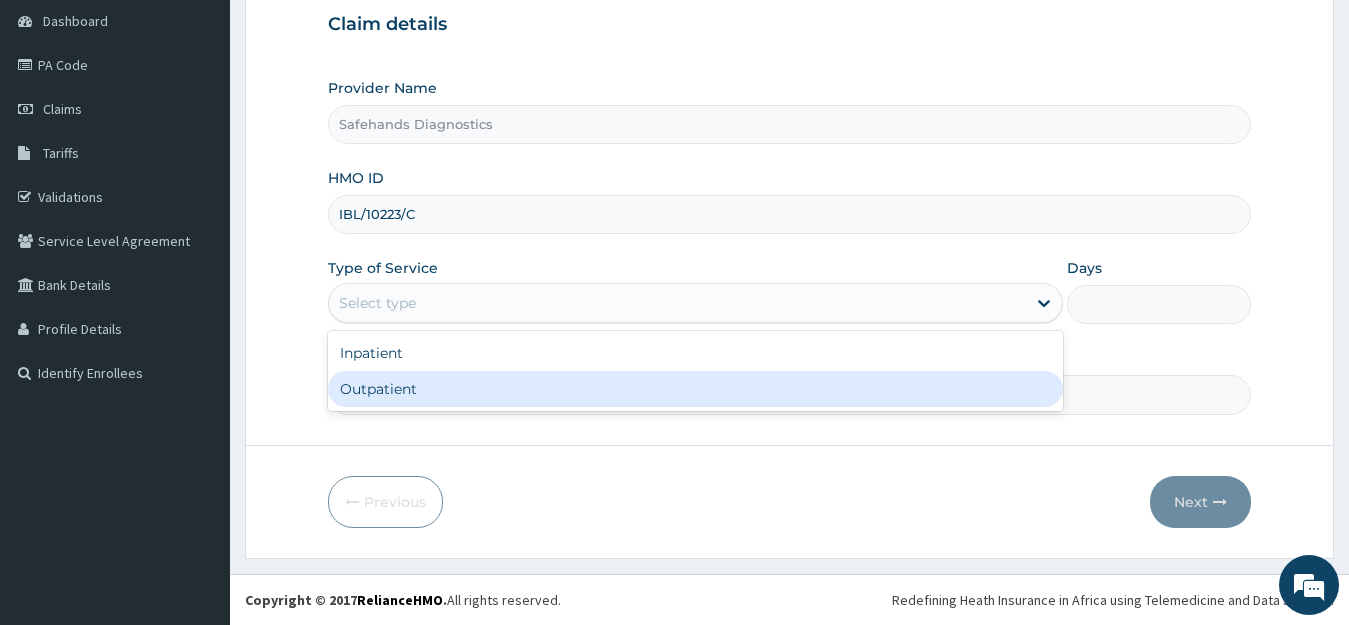 click on "Outpatient" at bounding box center [696, 389] 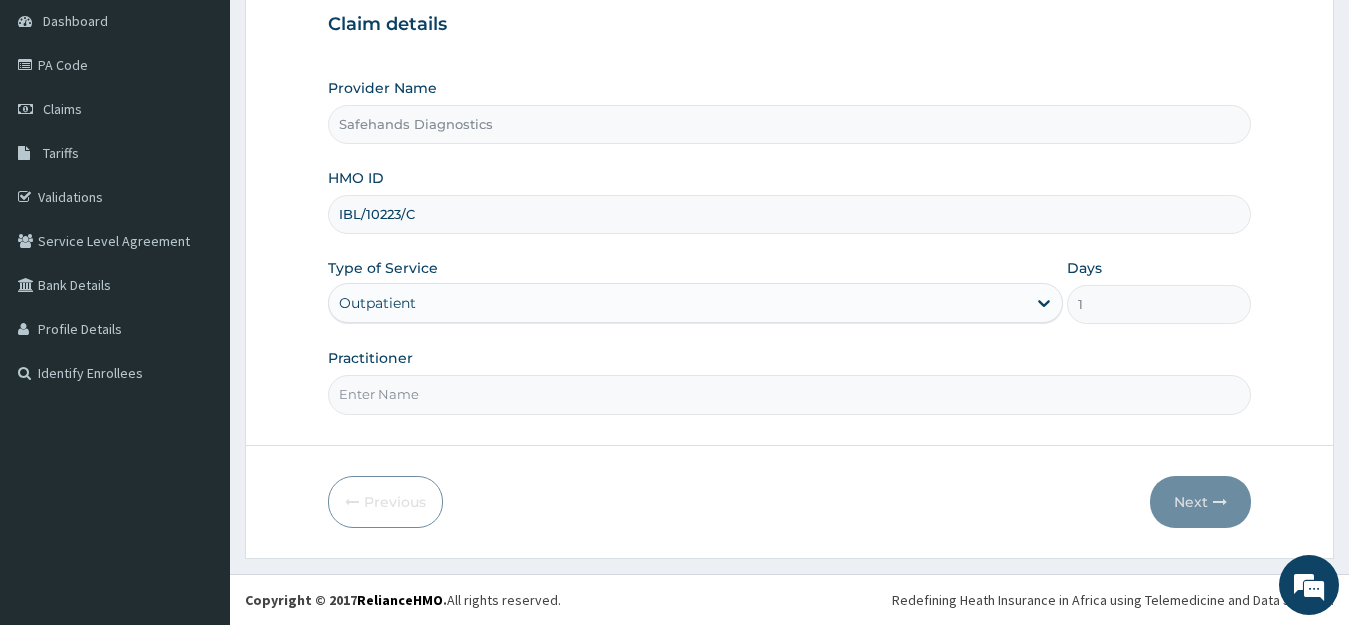 click on "Practitioner" at bounding box center [790, 394] 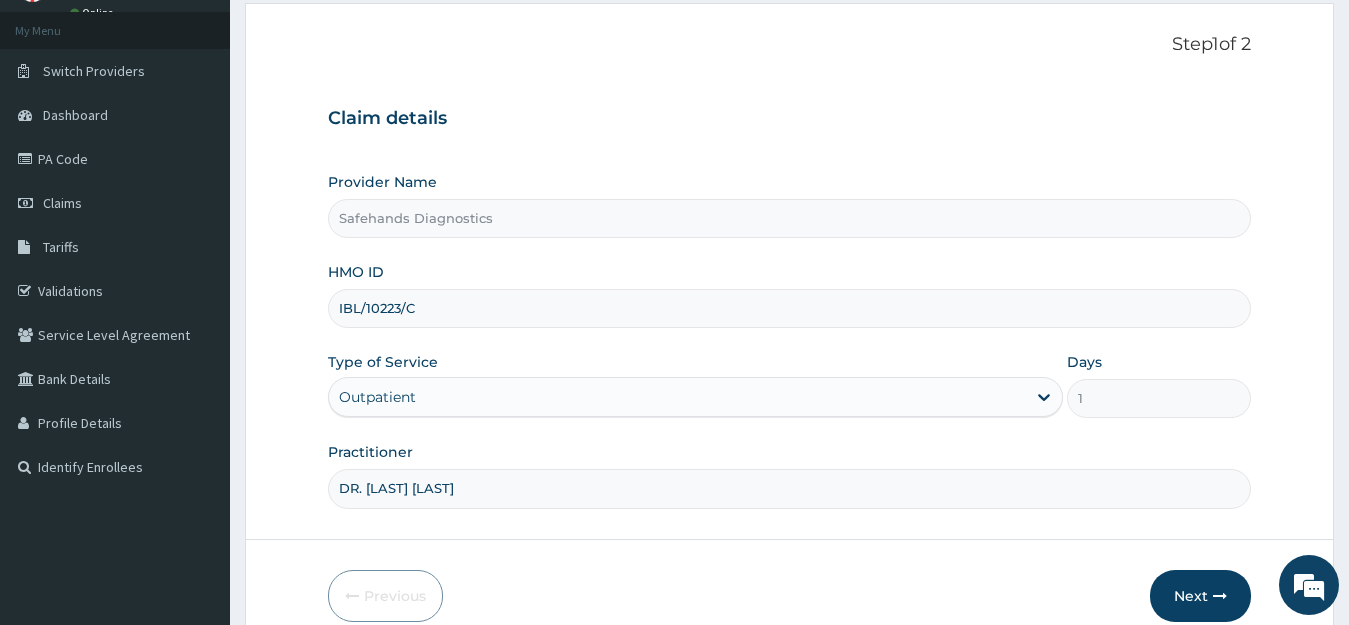 scroll, scrollTop: 197, scrollLeft: 0, axis: vertical 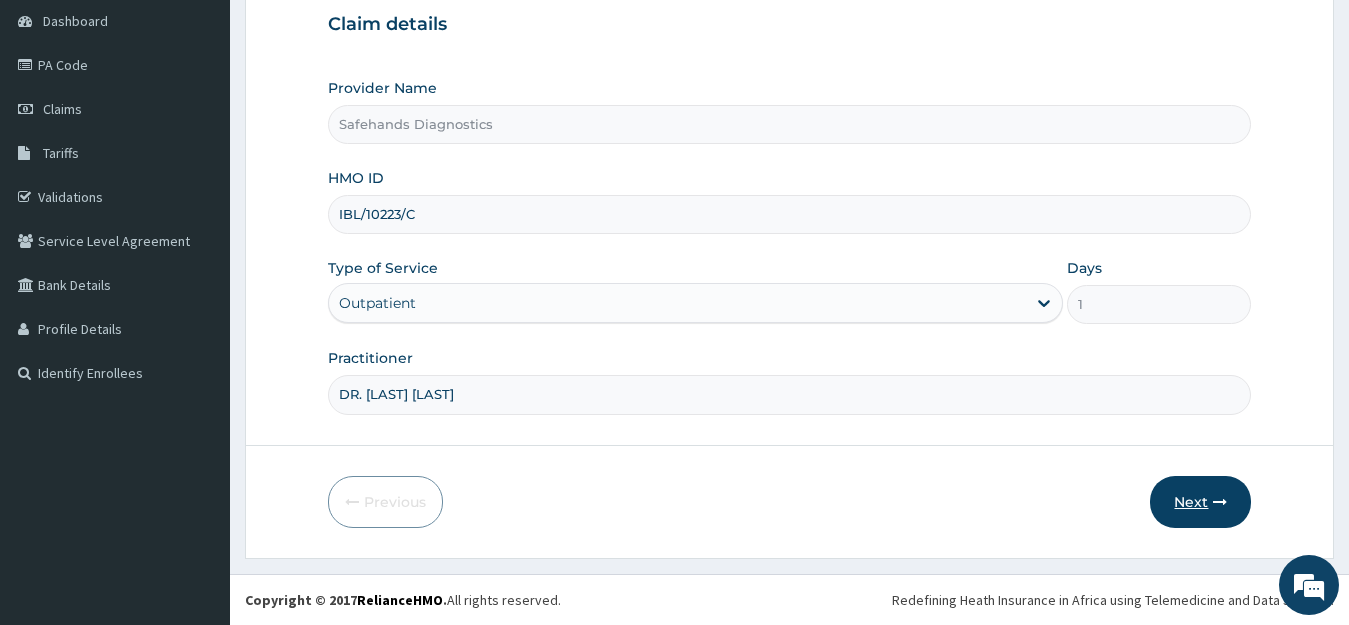 type on "DR. UBONG BILL" 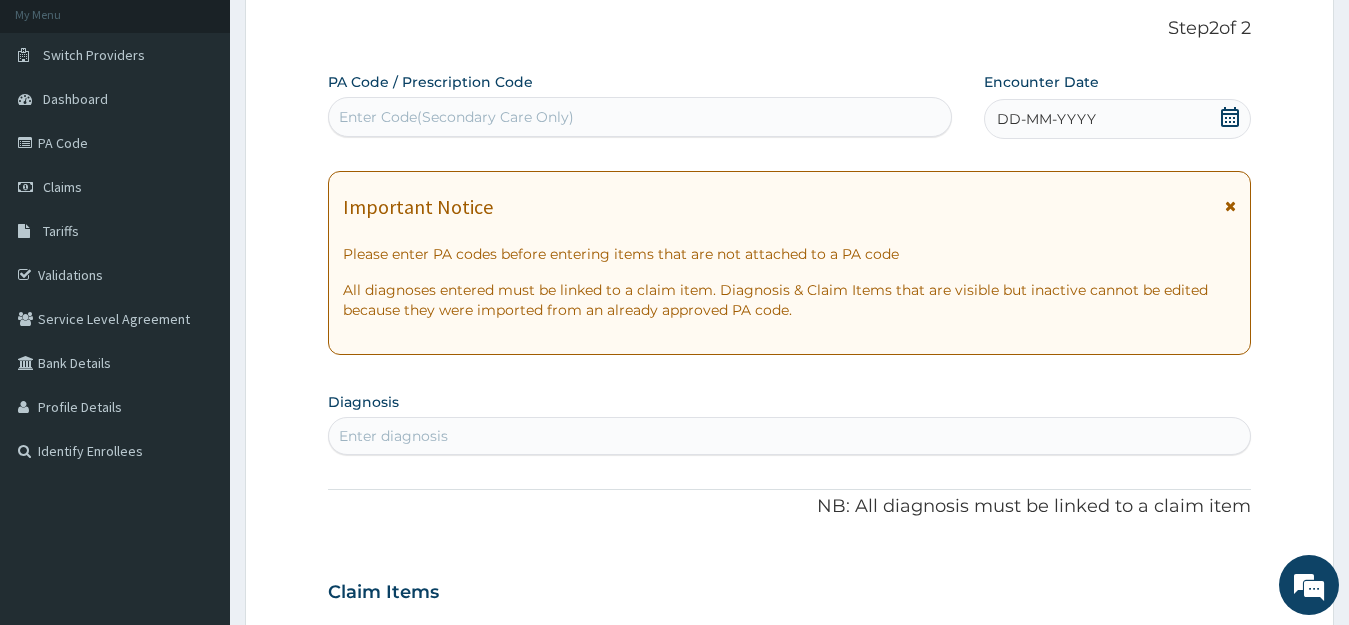 scroll, scrollTop: 0, scrollLeft: 0, axis: both 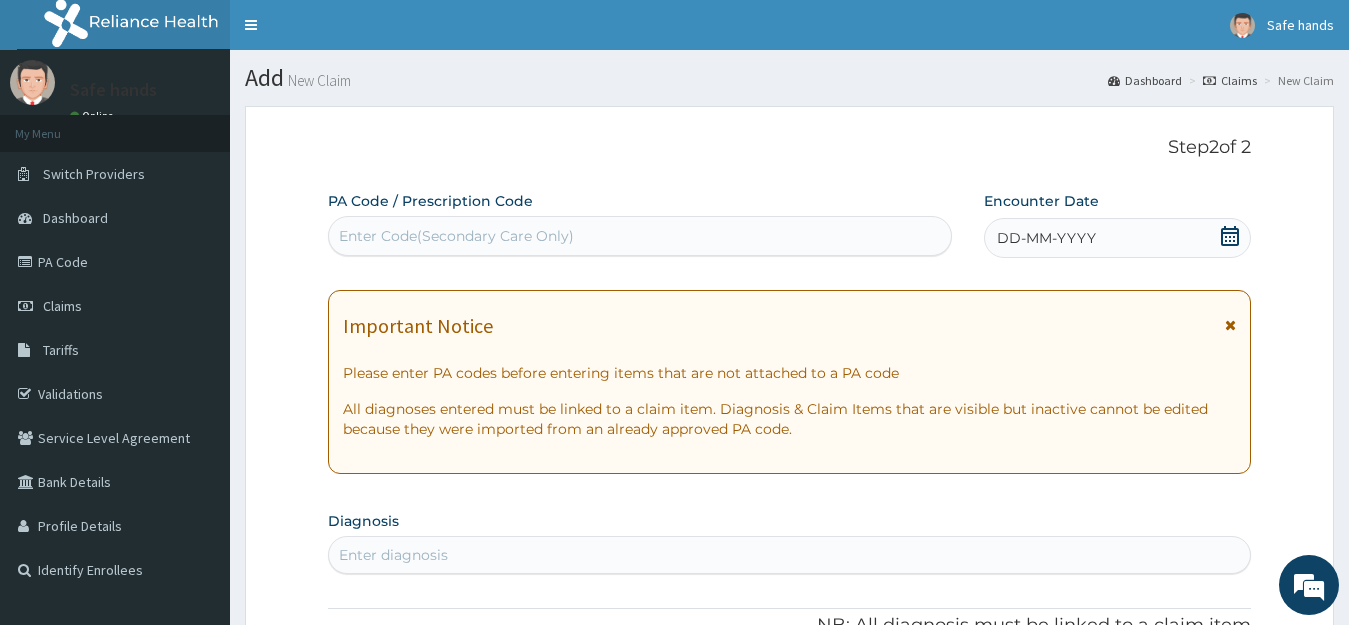 click on "Enter Code(Secondary Care Only)" at bounding box center [456, 236] 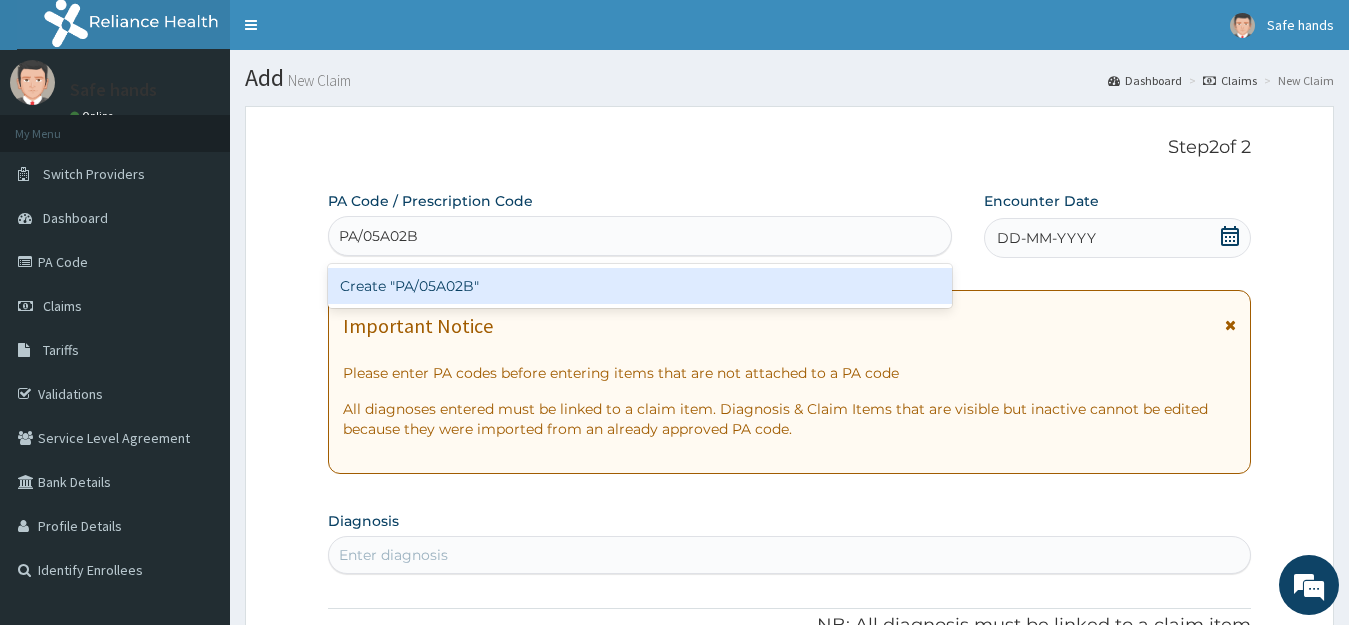 type on "PA/05A02B" 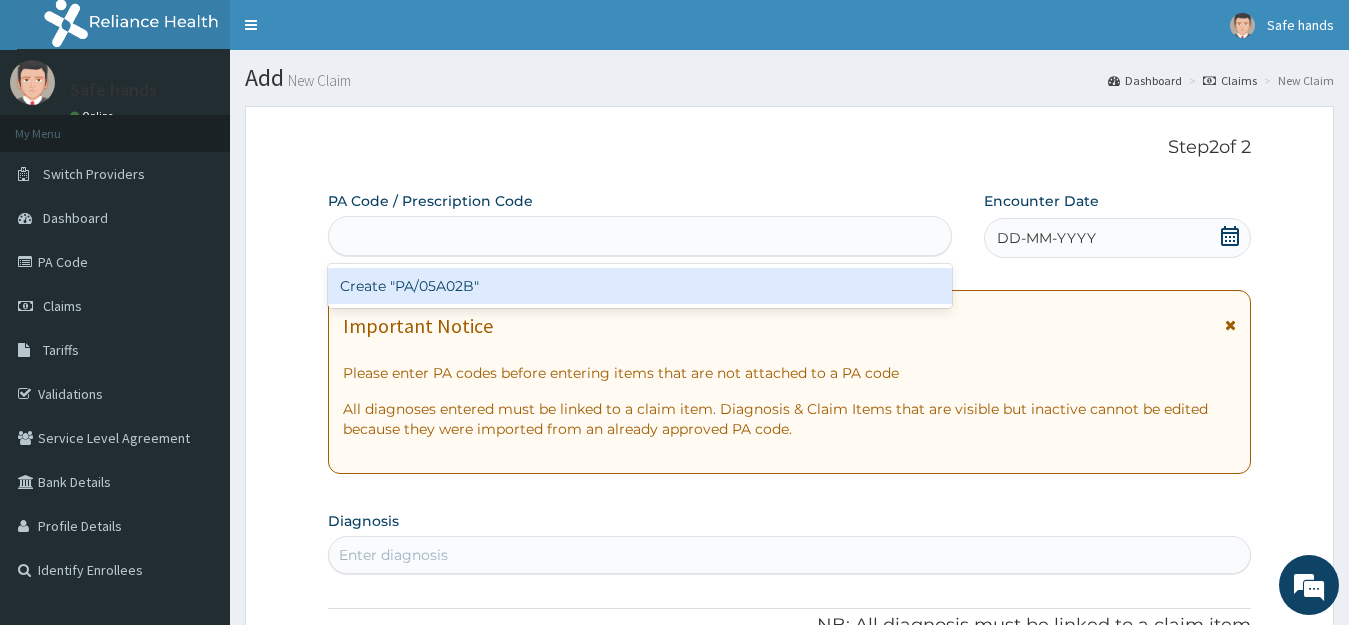click on "PA Code / Prescription Code option Create "PA/05A02B" focused, 1 of 1. 1 result available for search term PA/05A02B. Use Up and Down to choose options, press Enter to select the currently focused option, press Escape to exit the menu, press Tab to select the option and exit the menu. PA/05A02B Create "PA/05A02B" Encounter Date DD-MM-YYYY Important Notice Please enter PA codes before entering items that are not attached to a PA code   All diagnoses entered must be linked to a claim item. Diagnosis & Claim Items that are visible but inactive cannot be edited because they were imported from an already approved PA code. Diagnosis Enter diagnosis NB: All diagnosis must be linked to a claim item Claim Items No claim item Types Select Type Item Select Item Pair Diagnosis Select Diagnosis Unit Price 0 Add Comment" at bounding box center (790, 708) 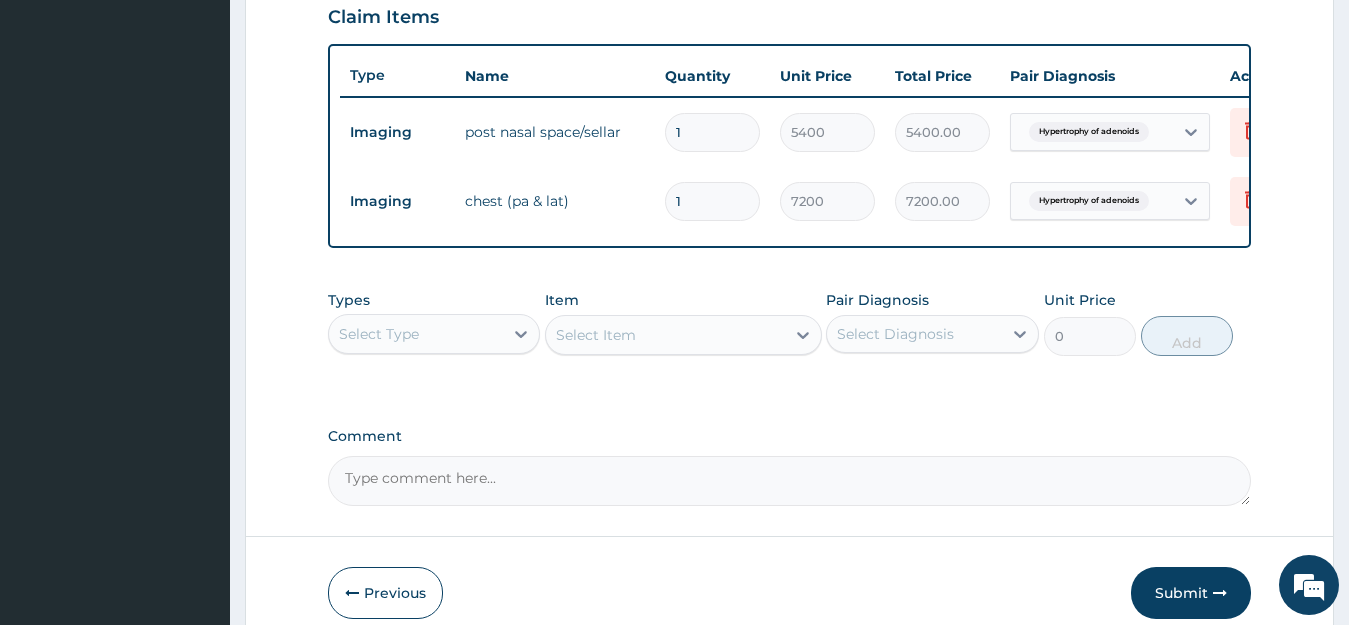 scroll, scrollTop: 800, scrollLeft: 0, axis: vertical 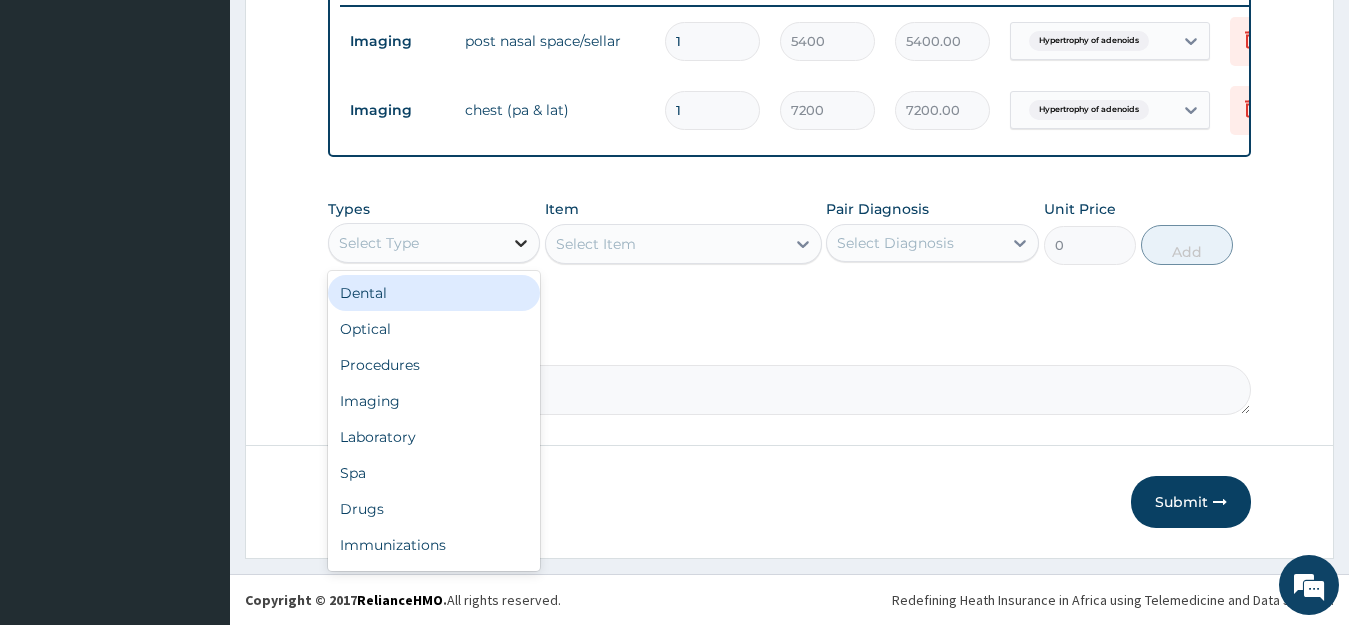 click 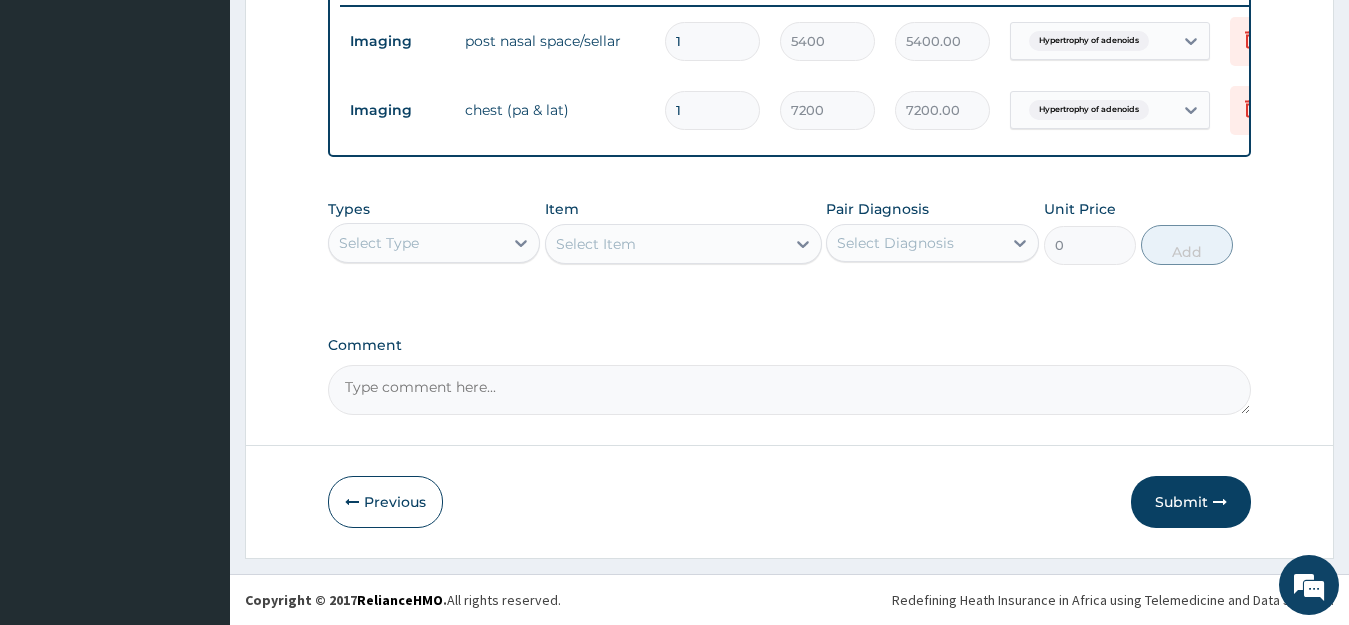 click on "PA Code / Prescription Code Enter Code(Secondary Care Only) Encounter Date 04-08-2025 Important Notice Please enter PA codes before entering items that are not attached to a PA code   All diagnoses entered must be linked to a claim item. Diagnosis & Claim Items that are visible but inactive cannot be edited because they were imported from an already approved PA code. Diagnosis Hypertrophy of adenoids query NB: All diagnosis must be linked to a claim item Claim Items Type Name Quantity Unit Price Total Price Pair Diagnosis Actions Imaging post nasal space/sellar 1 5400 5400.00 Hypertrophy of adenoids Delete Imaging chest (pa & lat) 1 7200 7200.00 Hypertrophy of adenoids Delete Types Select Type Item Select Item Pair Diagnosis Select Diagnosis Unit Price 0 Add Comment" at bounding box center [790, -93] 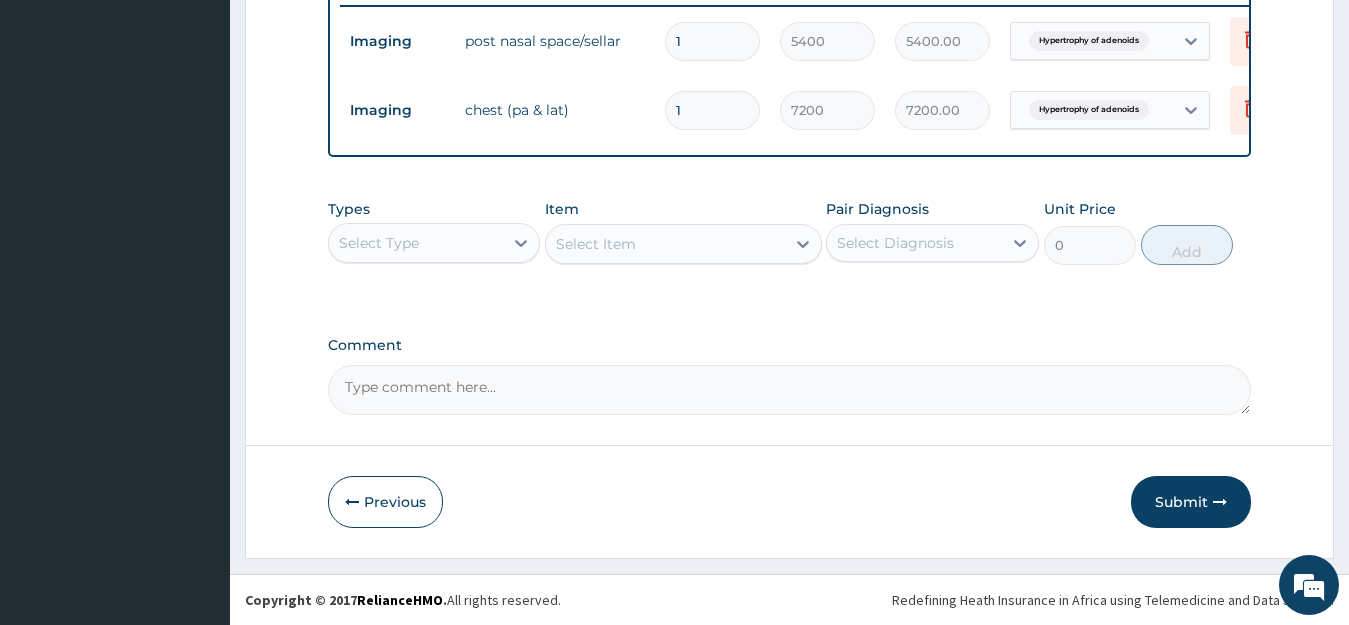 scroll, scrollTop: 808, scrollLeft: 0, axis: vertical 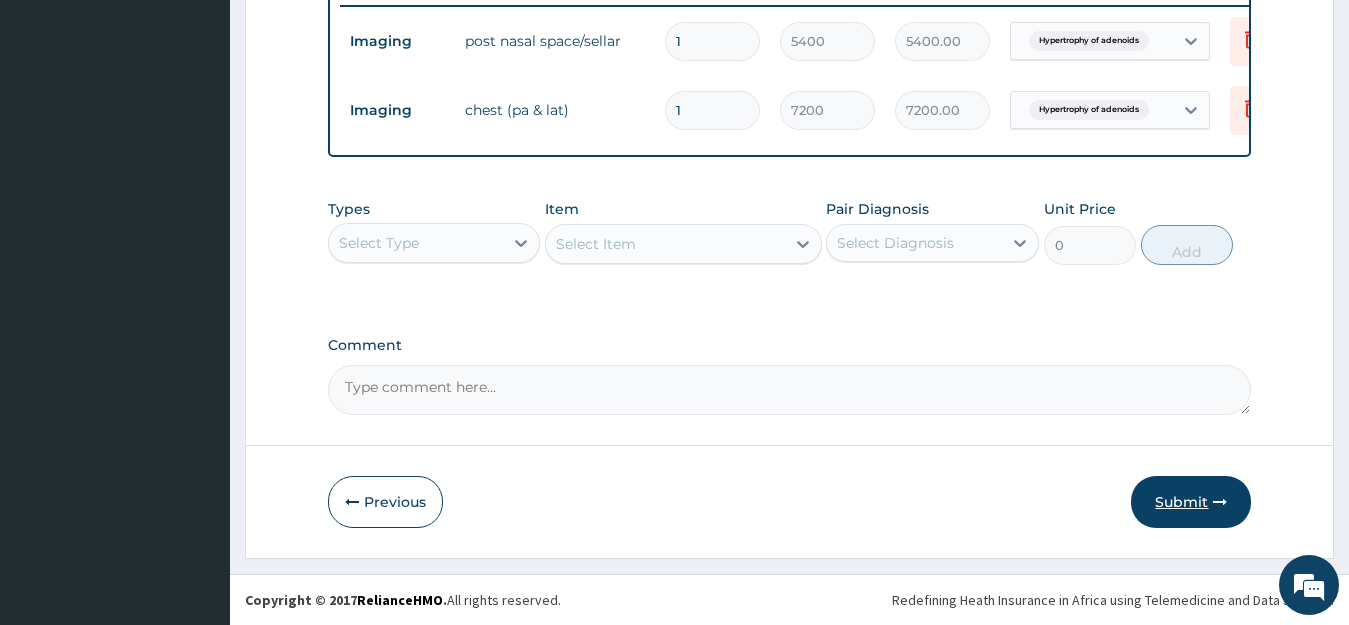 click on "Submit" at bounding box center [1191, 502] 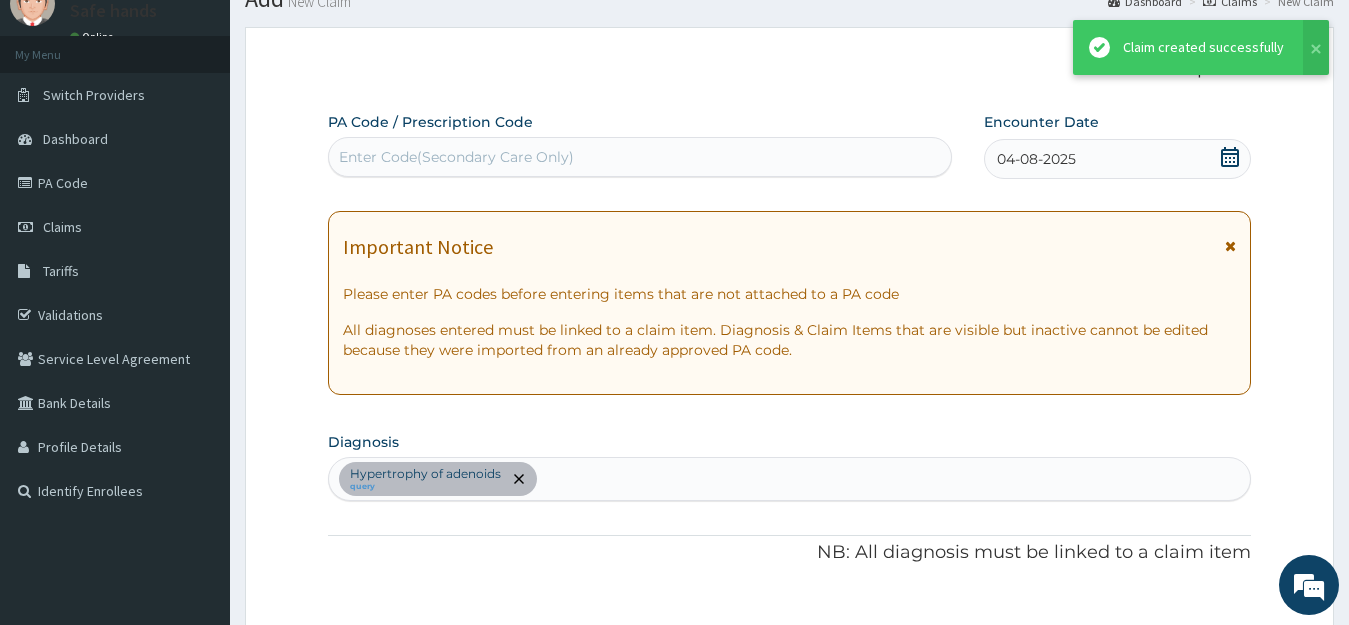 scroll, scrollTop: 808, scrollLeft: 0, axis: vertical 